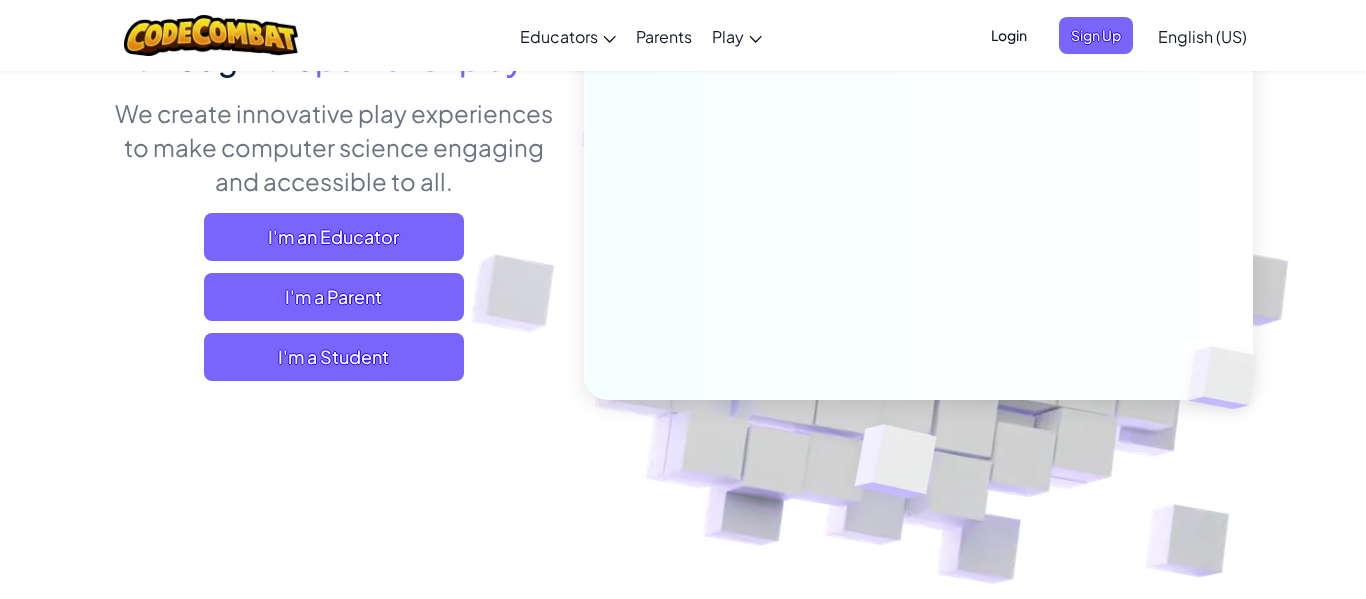 scroll, scrollTop: 252, scrollLeft: 0, axis: vertical 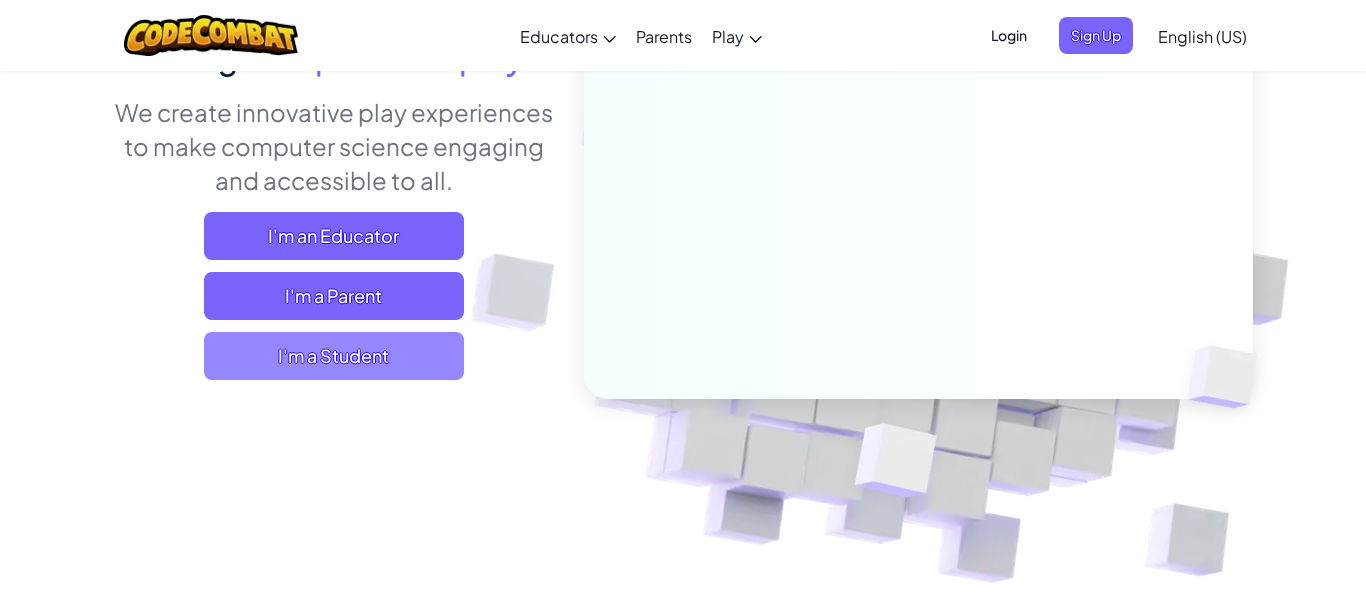 click on "I'm a Student" at bounding box center (334, 356) 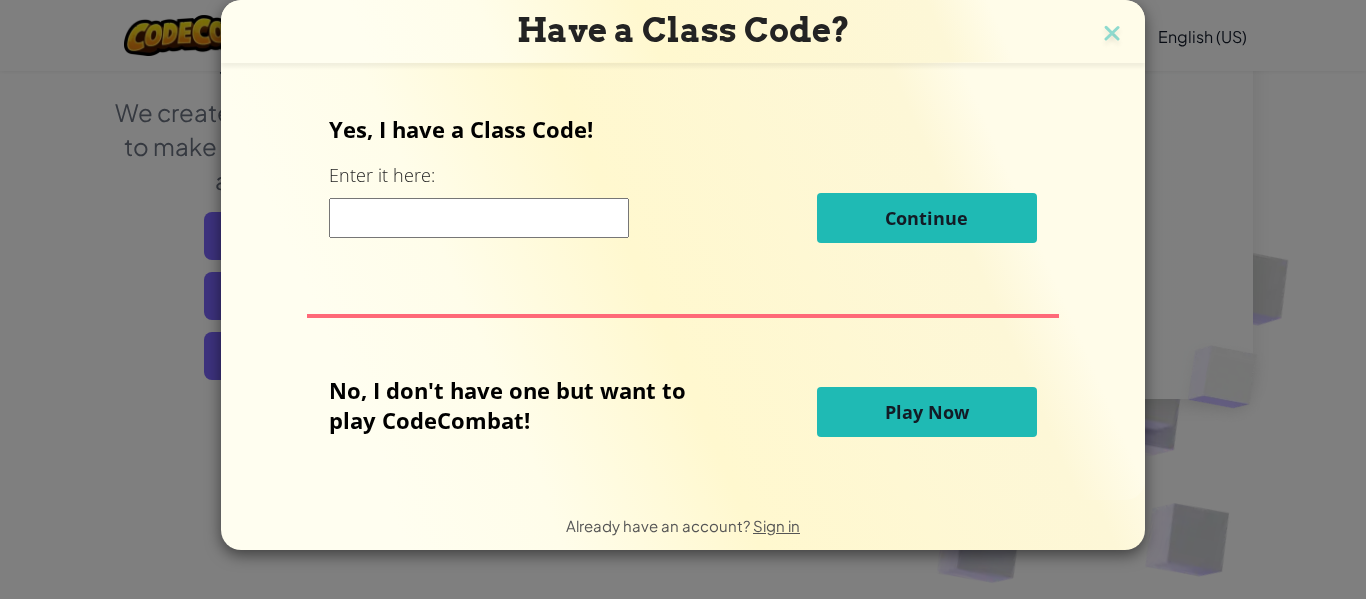 click on "Play Now" at bounding box center [927, 412] 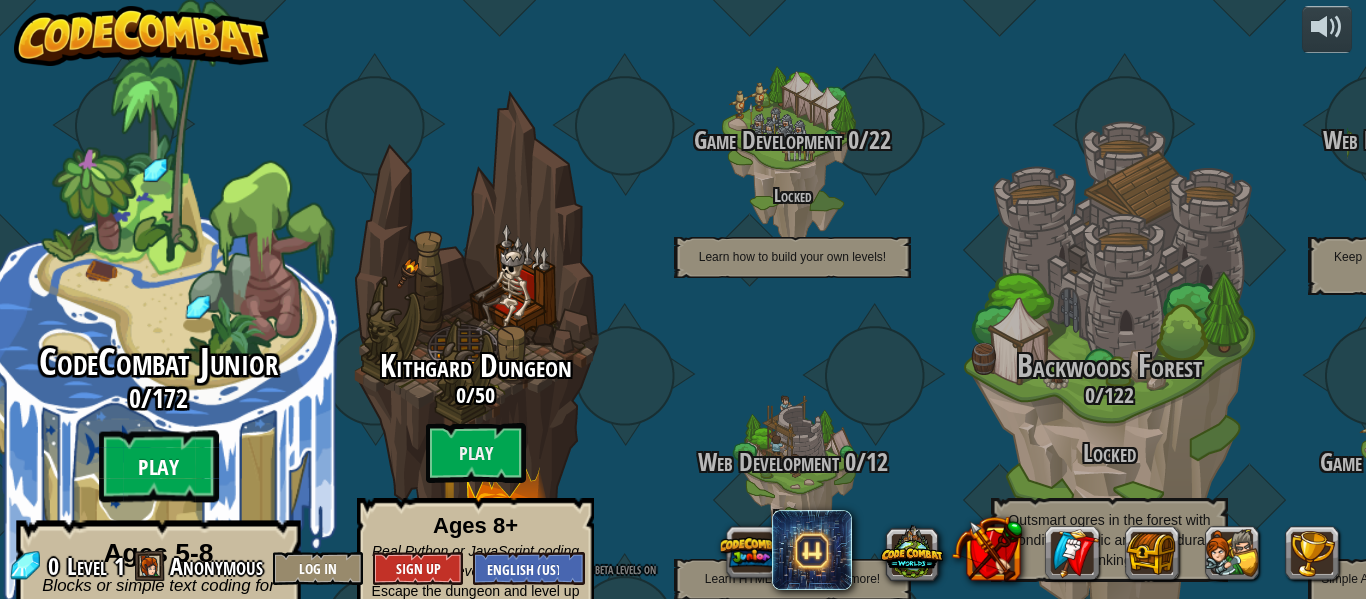click on "Play" at bounding box center [159, 467] 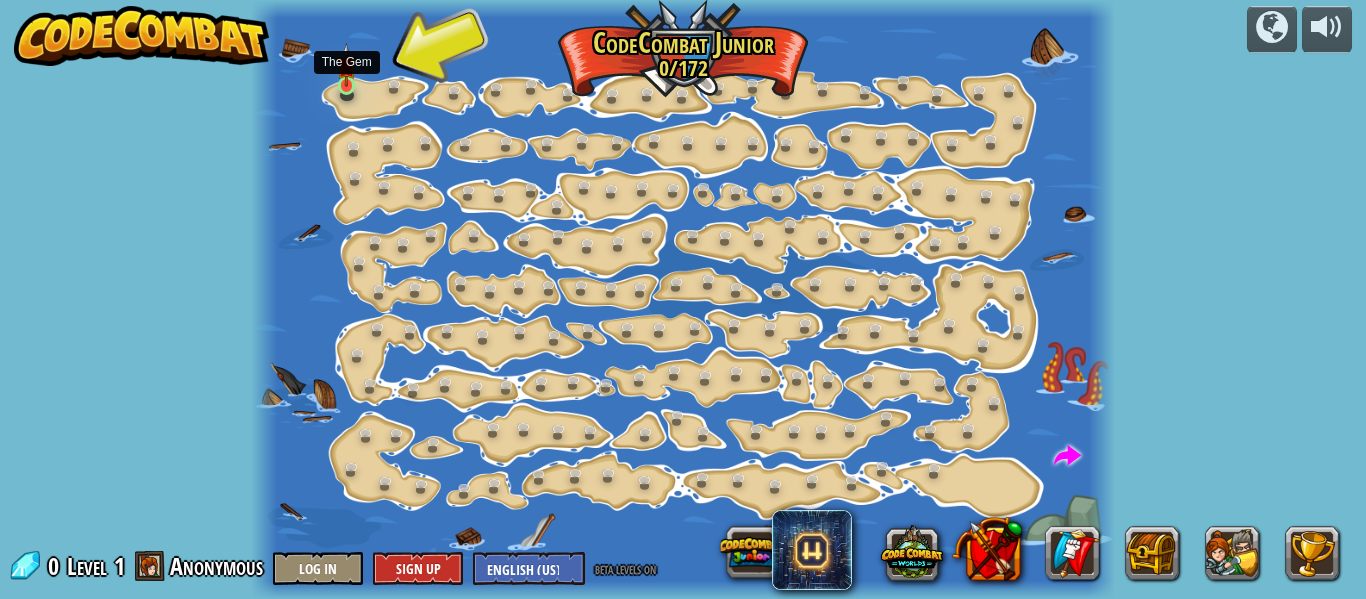 click at bounding box center [346, 65] 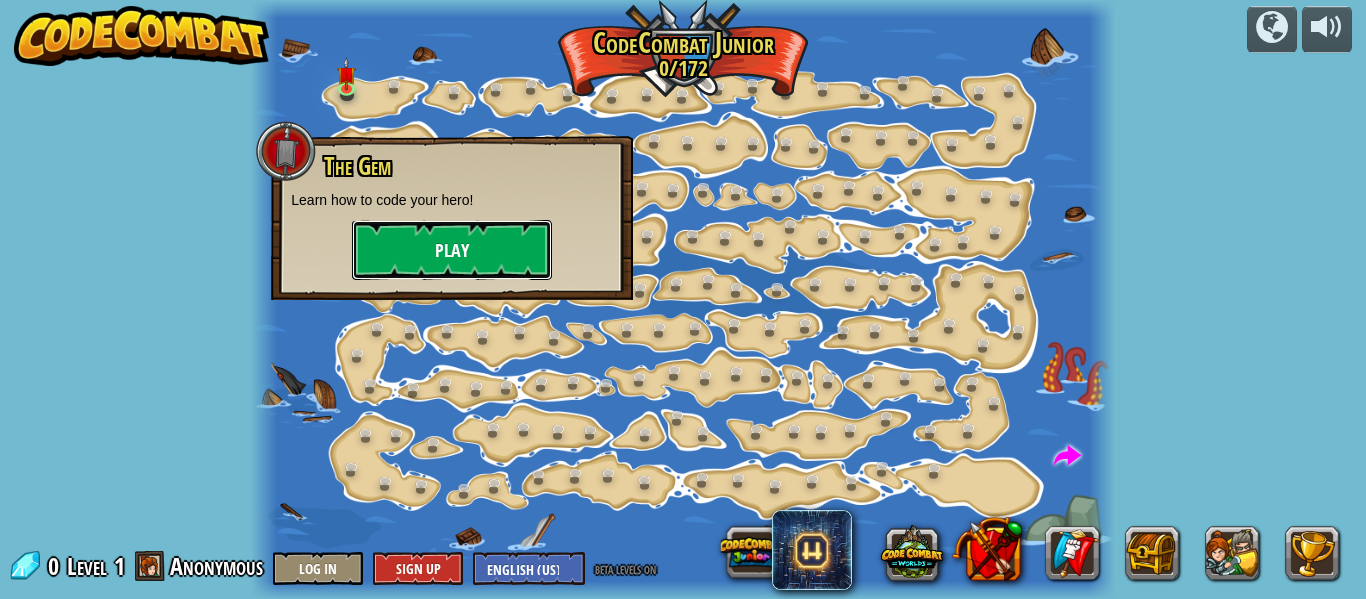 click on "Play" at bounding box center [452, 250] 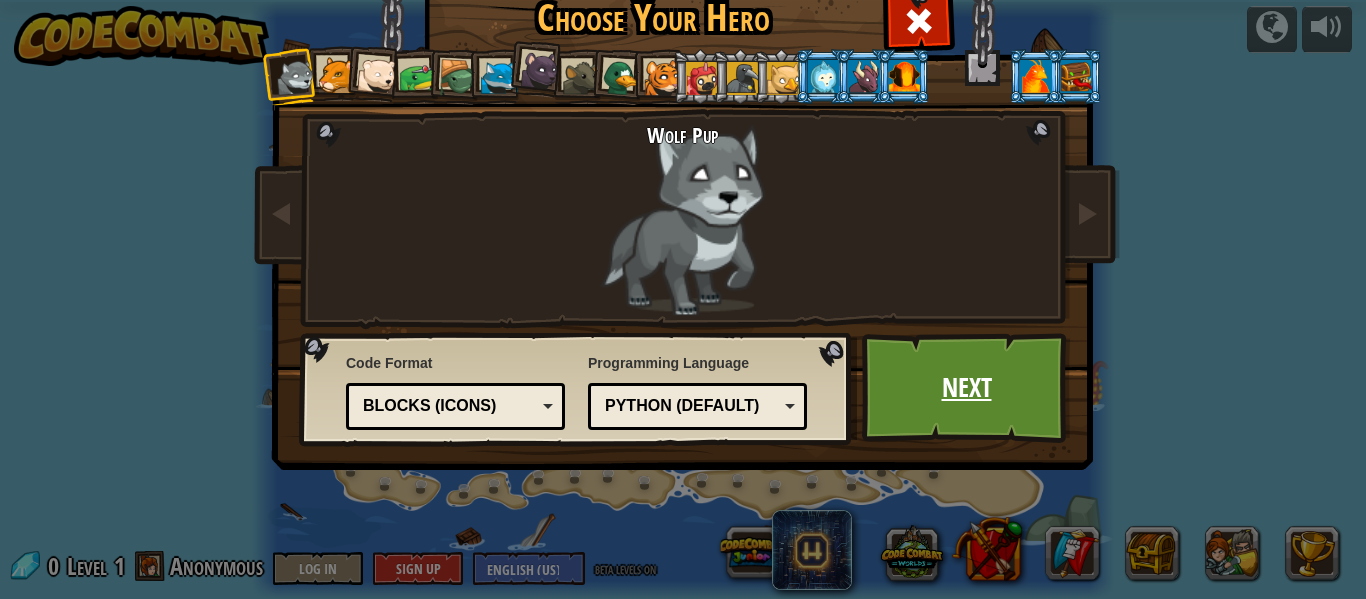 click on "Next" at bounding box center (966, 388) 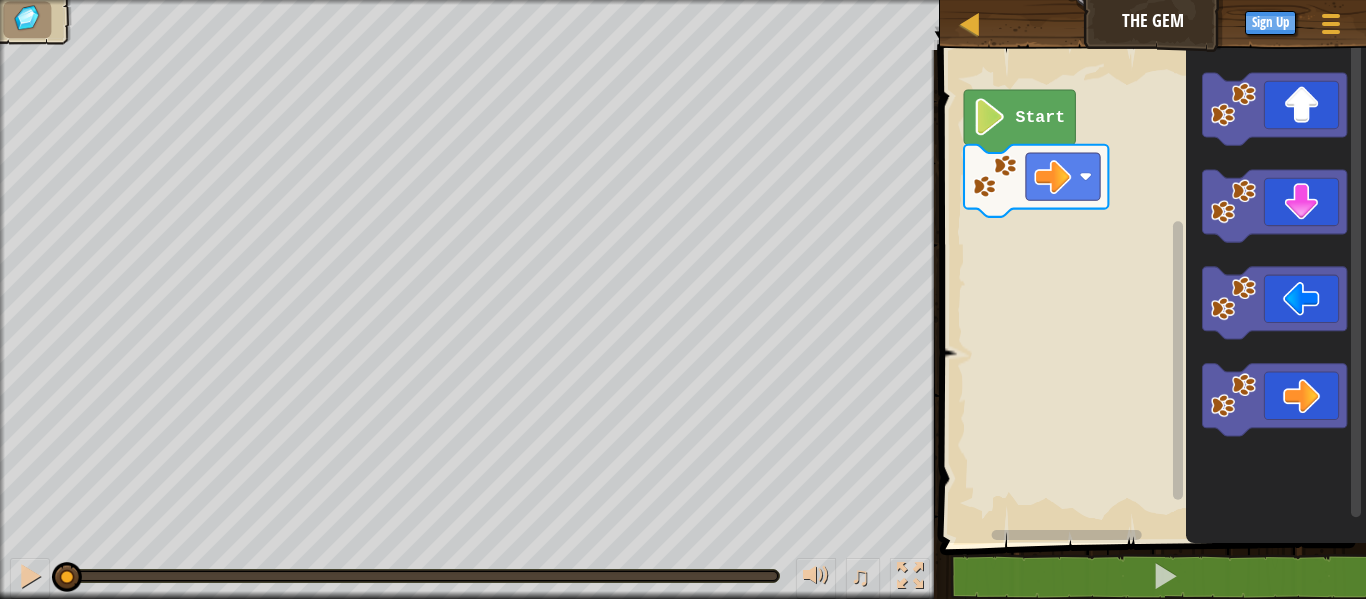 click 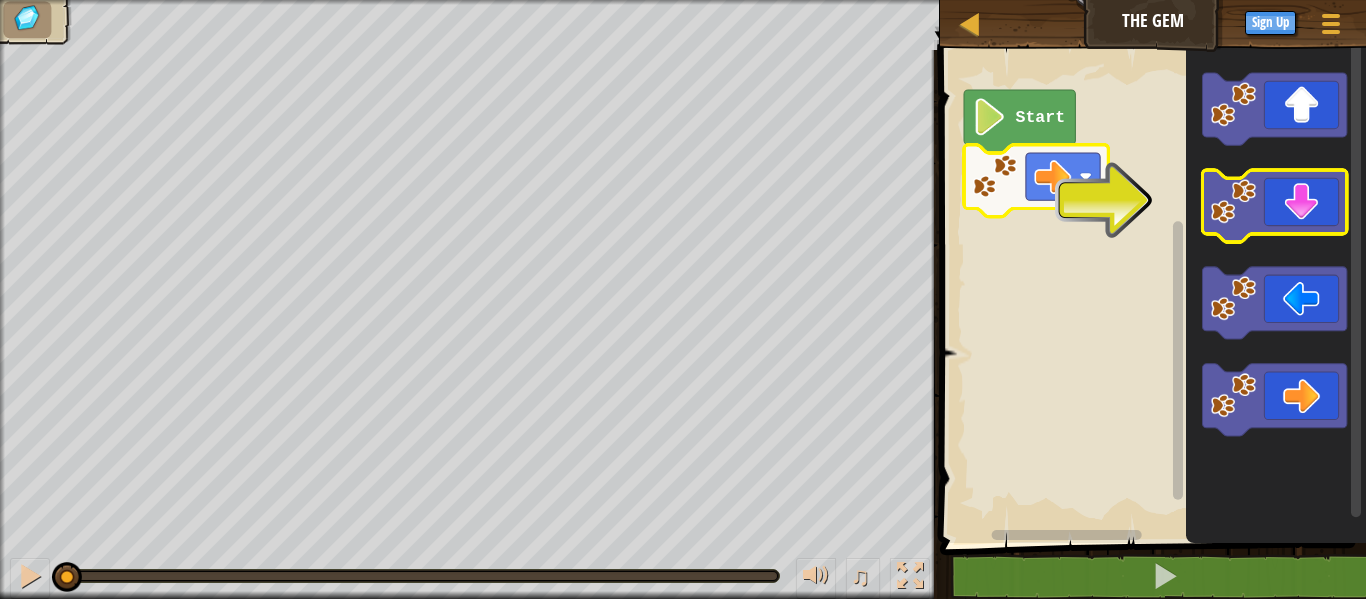 click 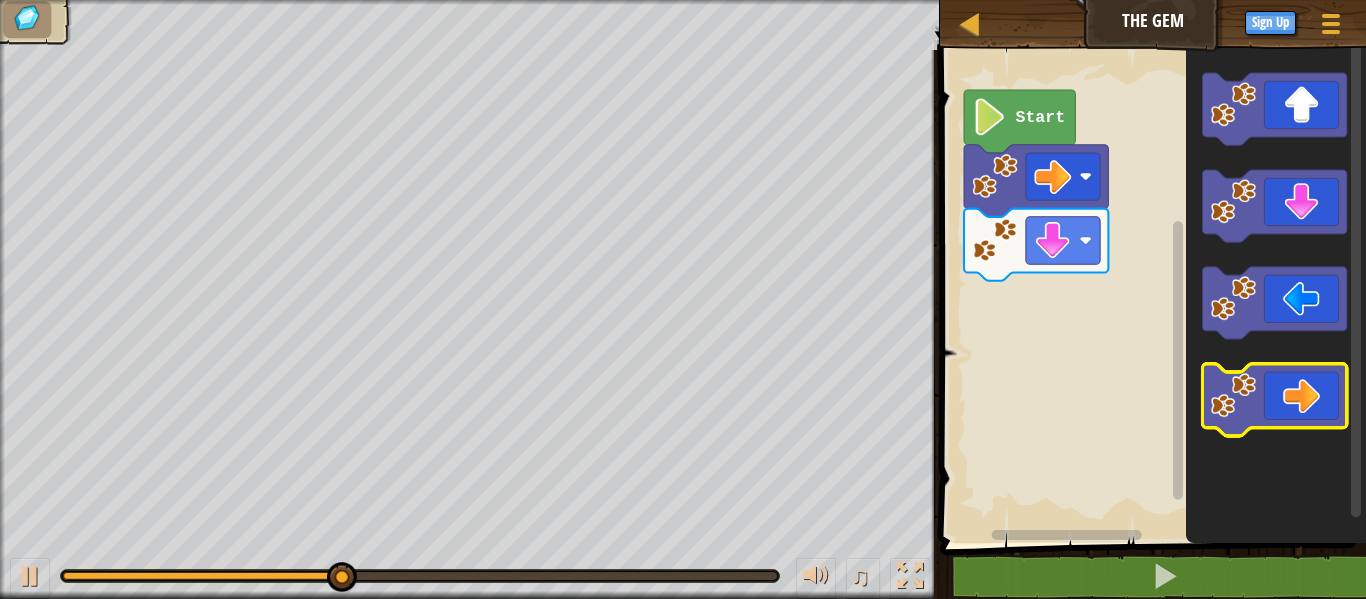 click 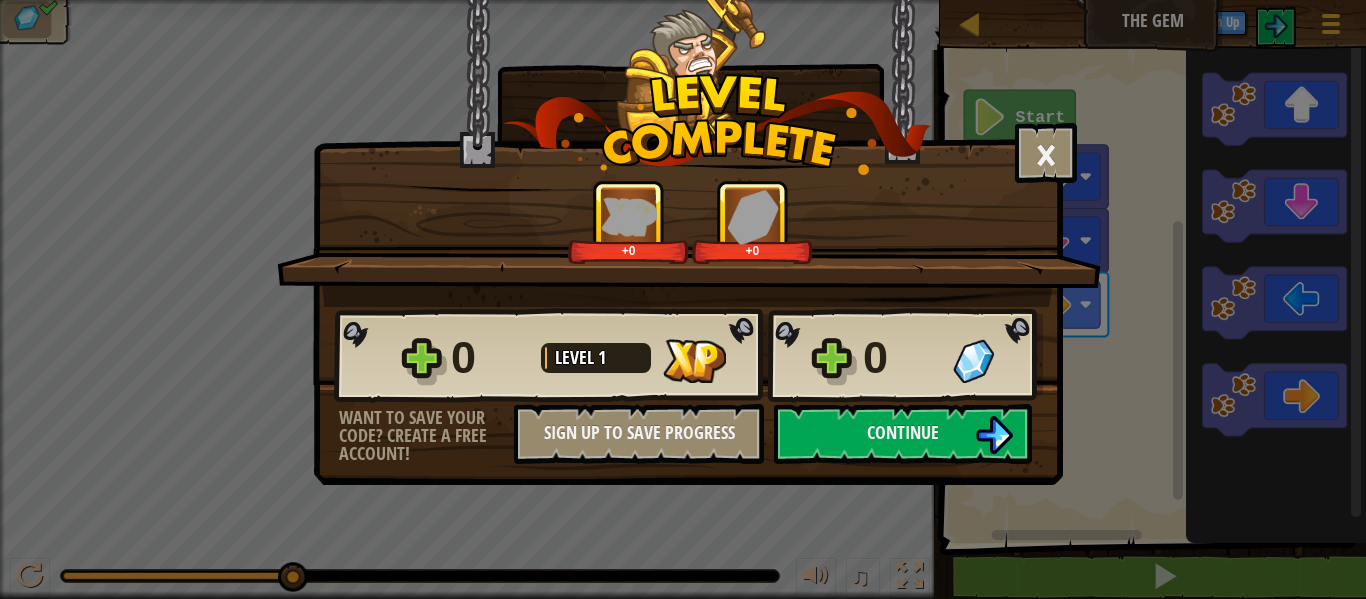 click on "× How fun was this level? +0 +0 Reticulating Splines... 0 Level 1 0 Want to save your code? Create a free account! Sign Up to Save Progress Saving Progress Continue" at bounding box center [688, 242] 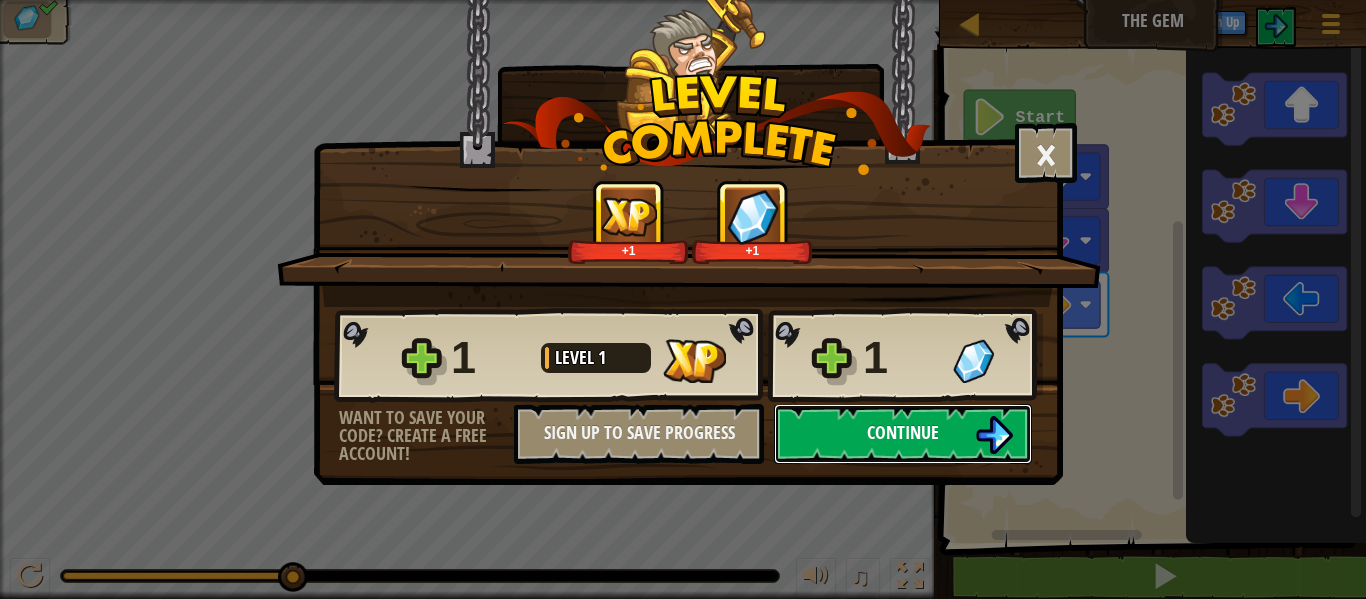 click on "Continue" at bounding box center (903, 432) 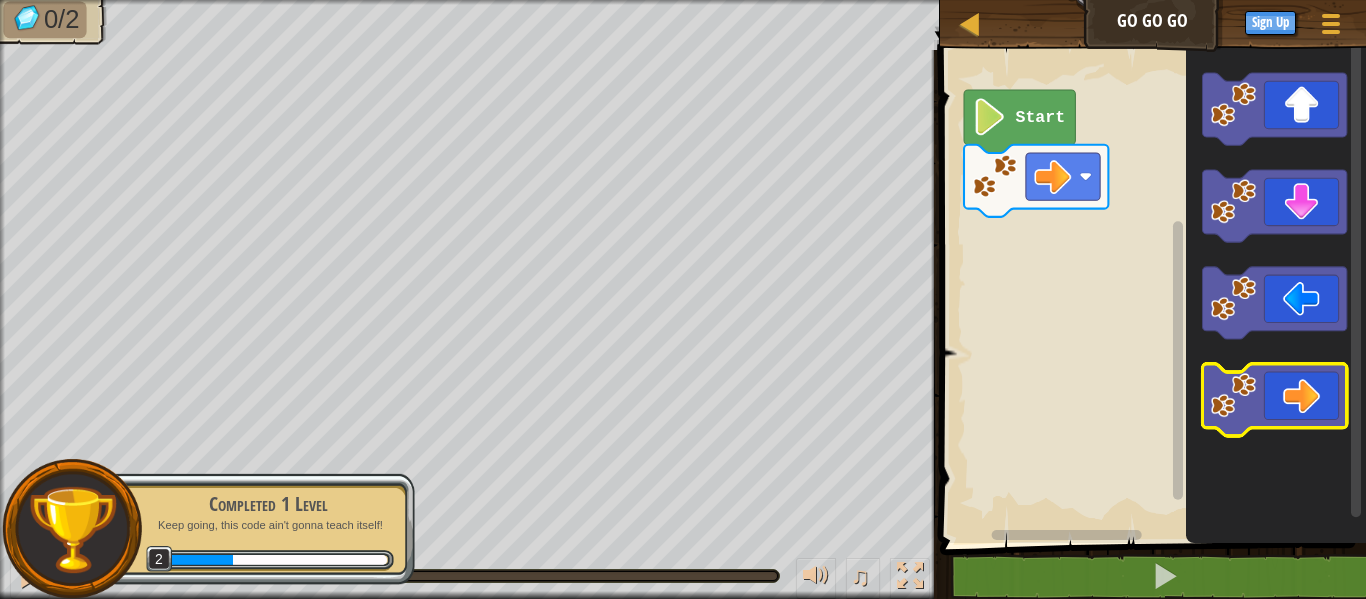 click 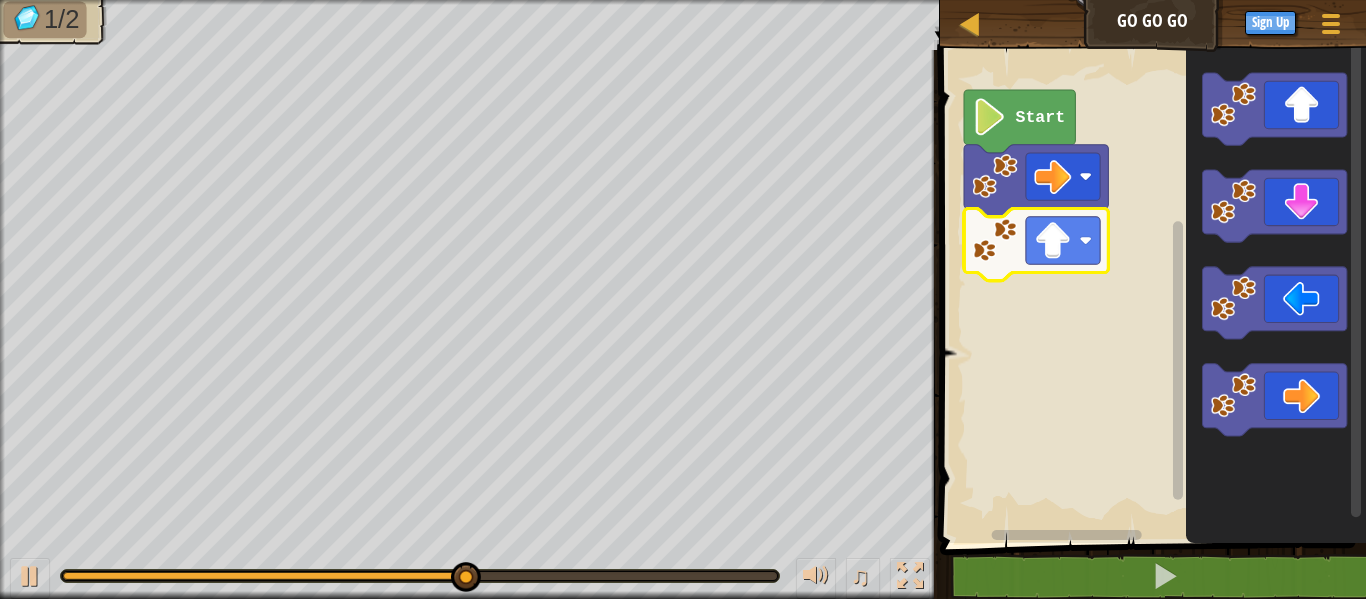 click 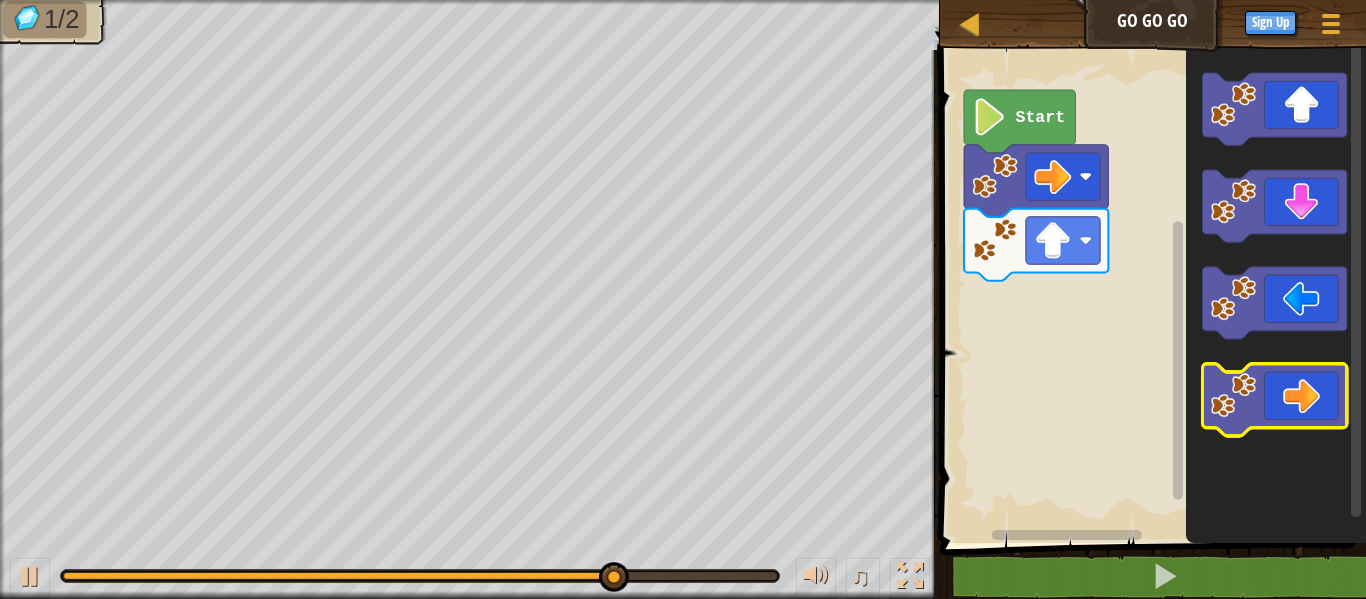 click 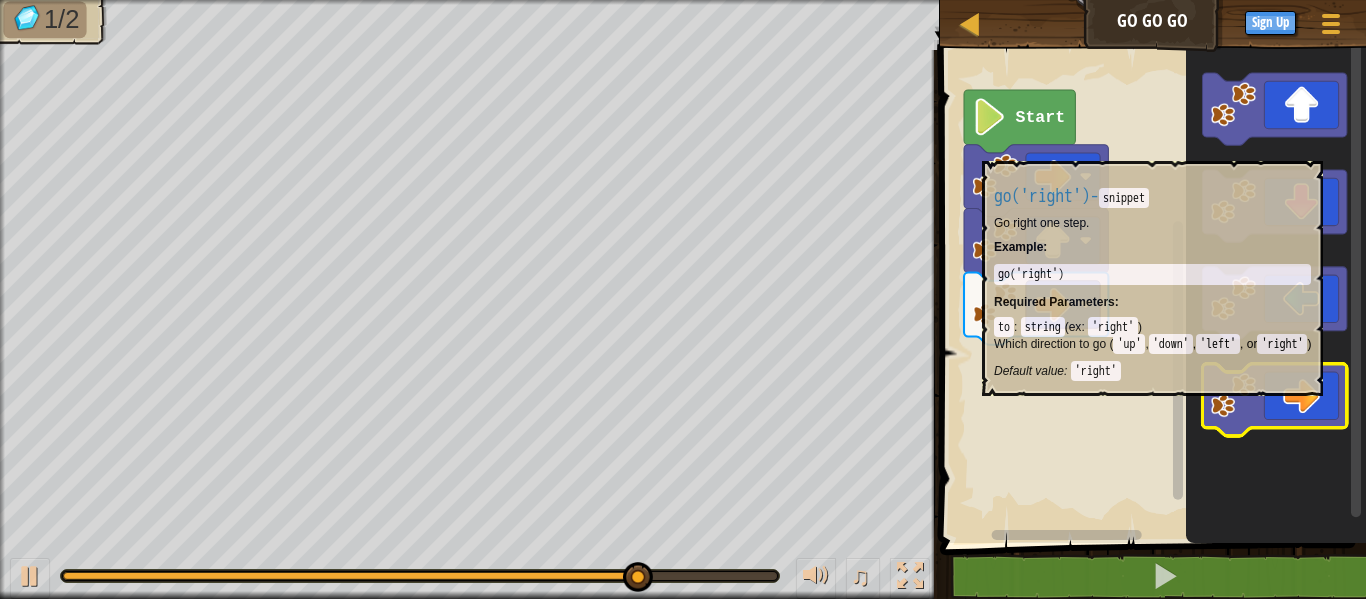 click 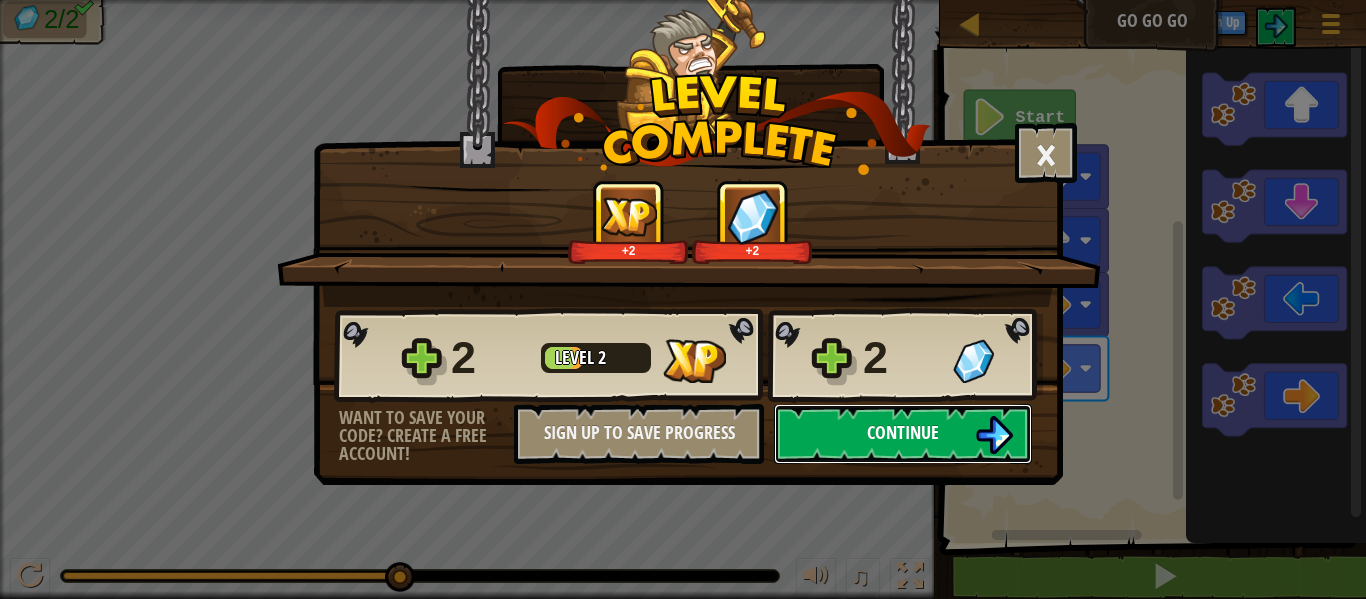 click on "Continue" at bounding box center (903, 432) 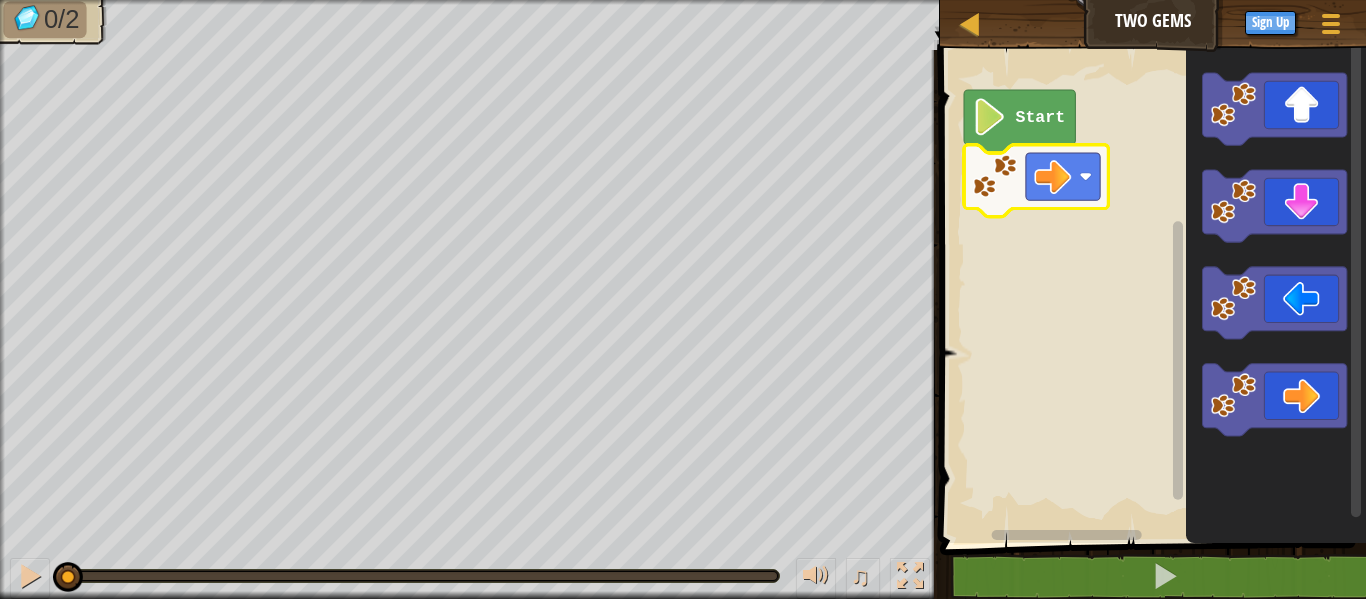 click 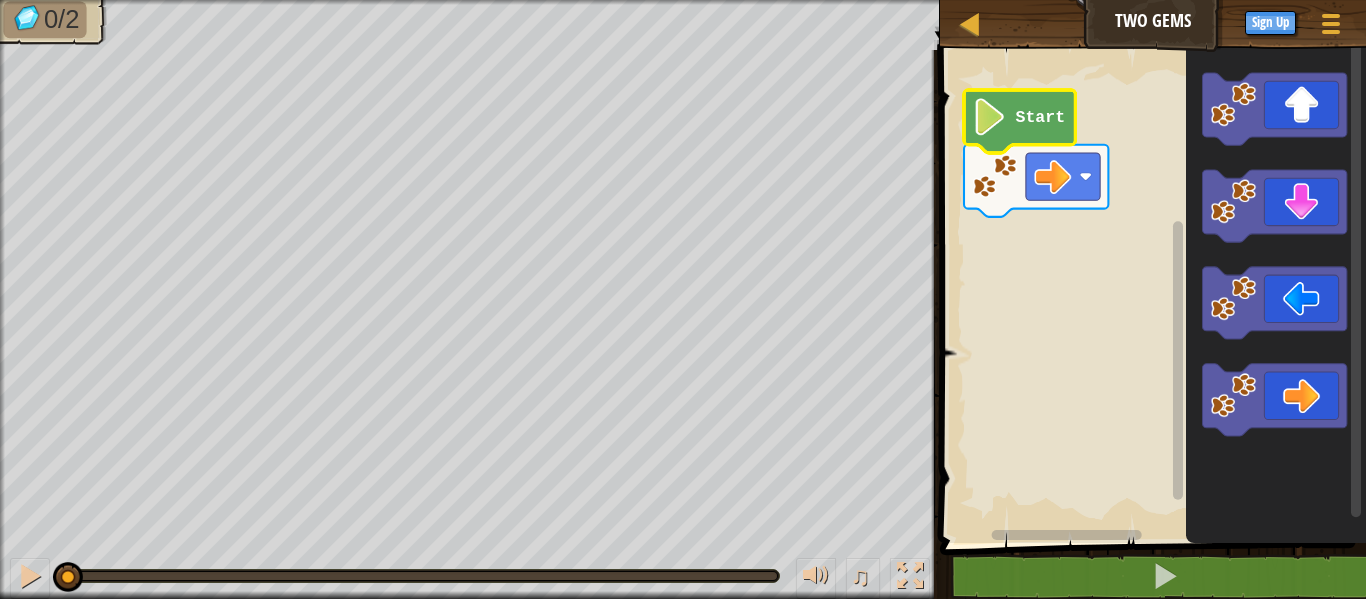 click 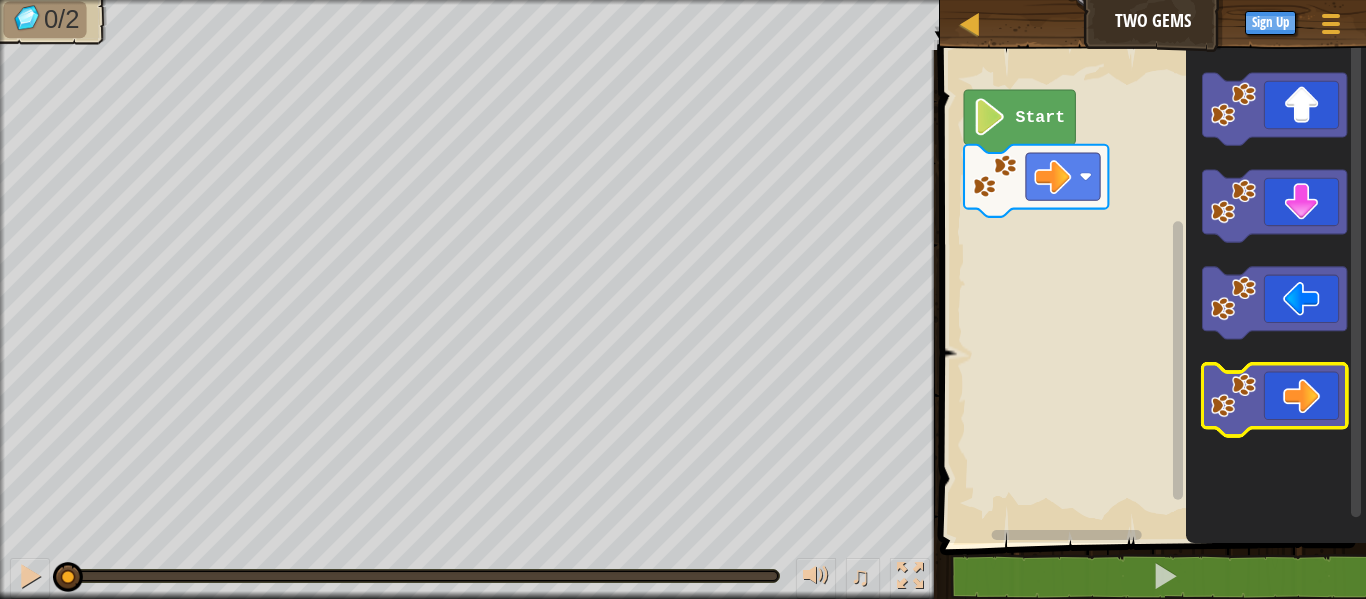click 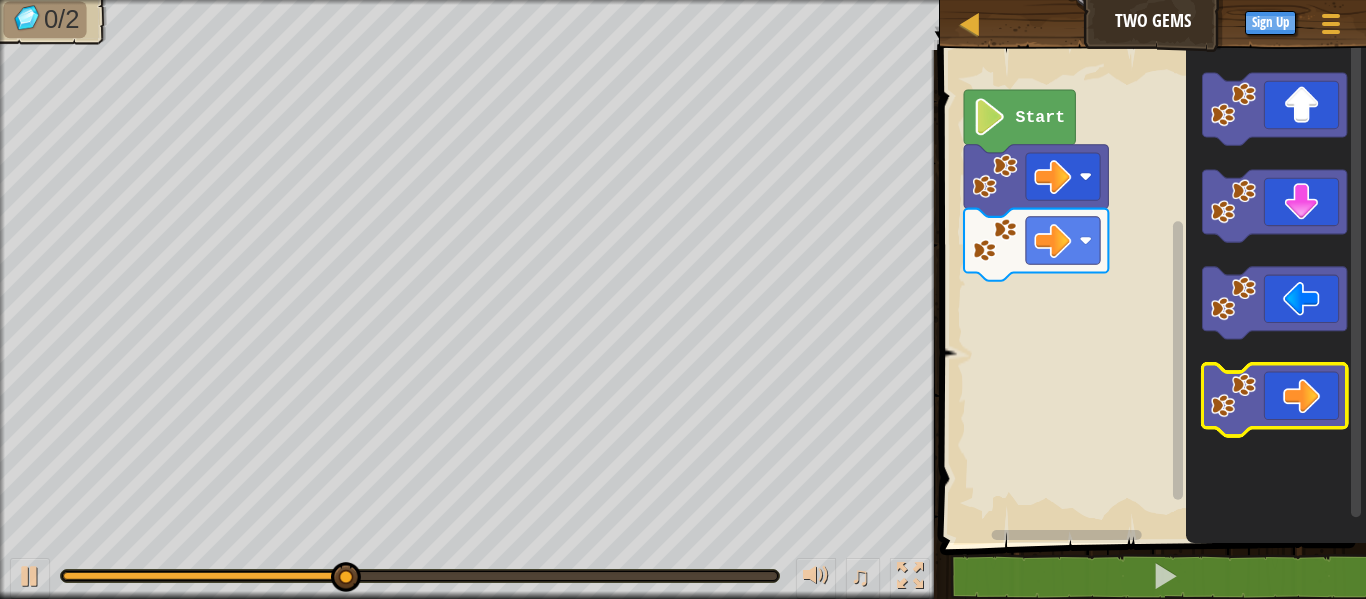 click 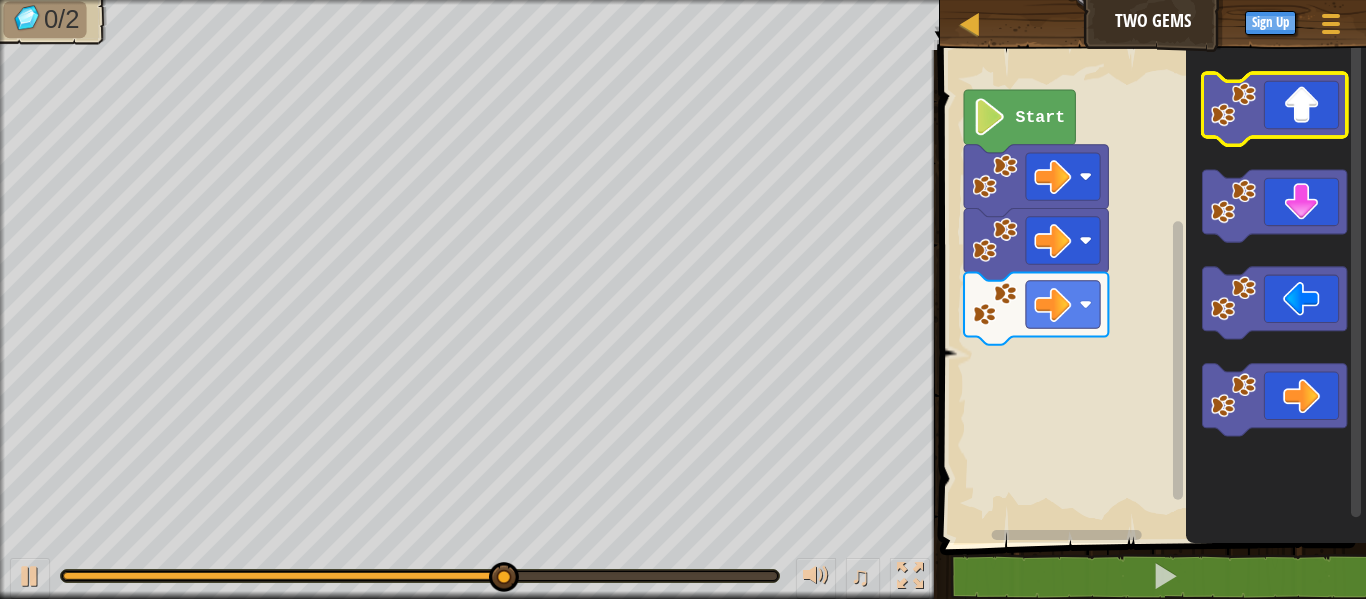 click 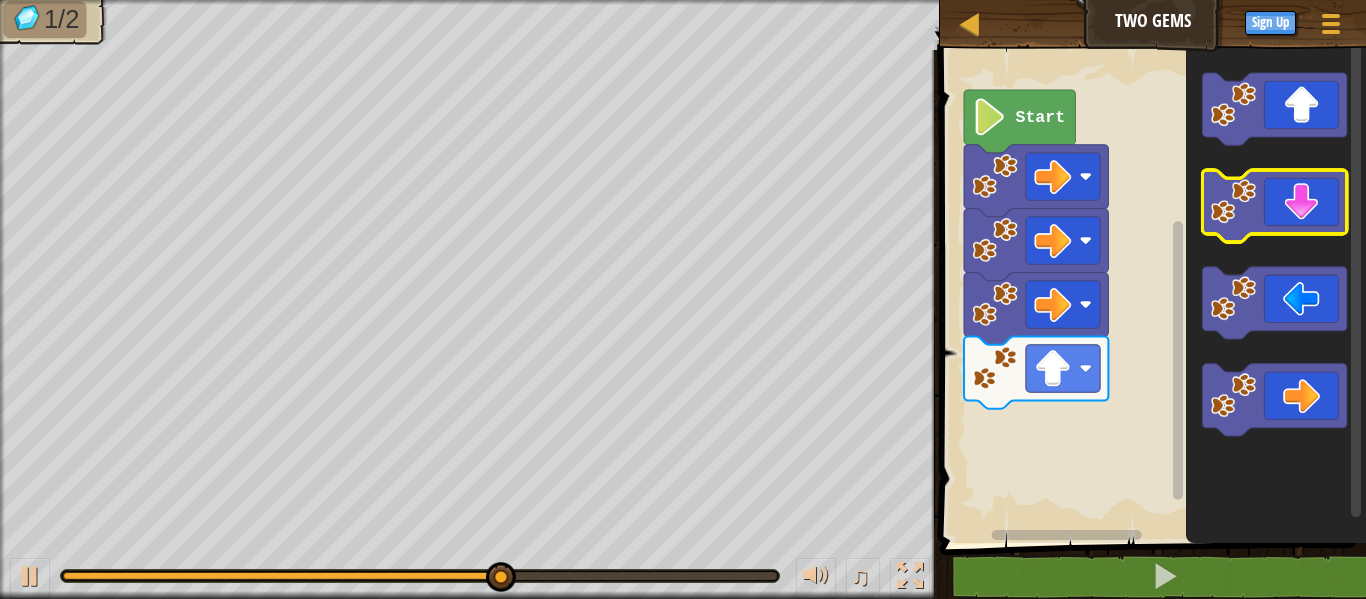 click 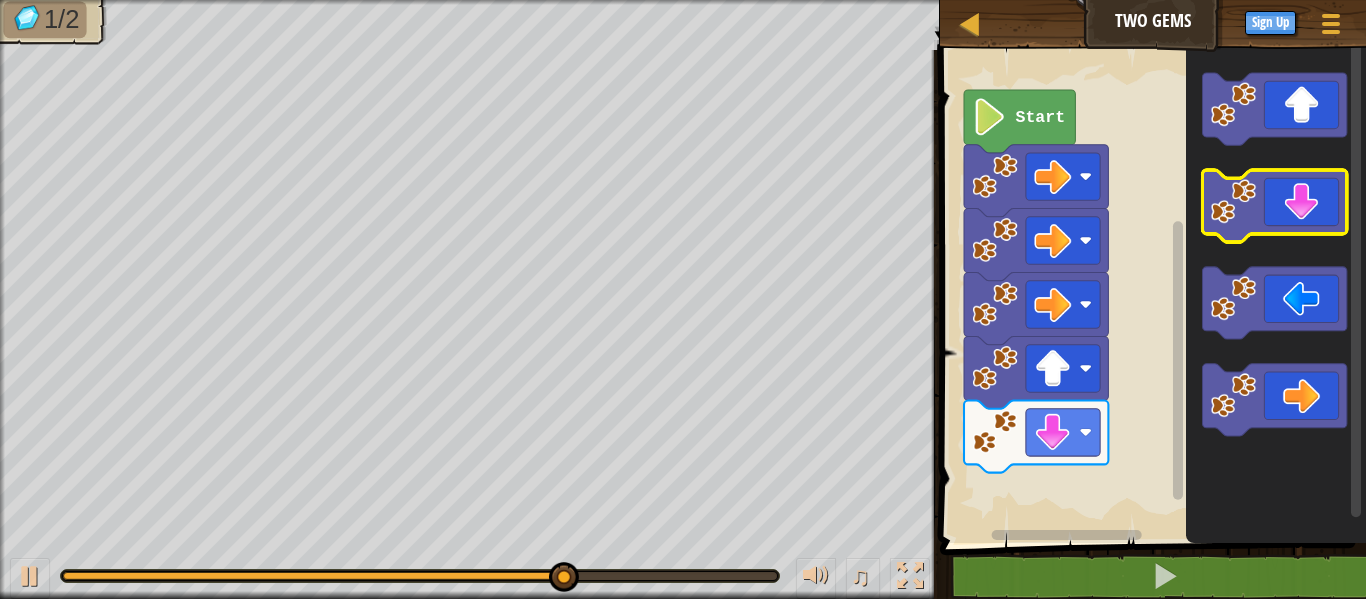 click 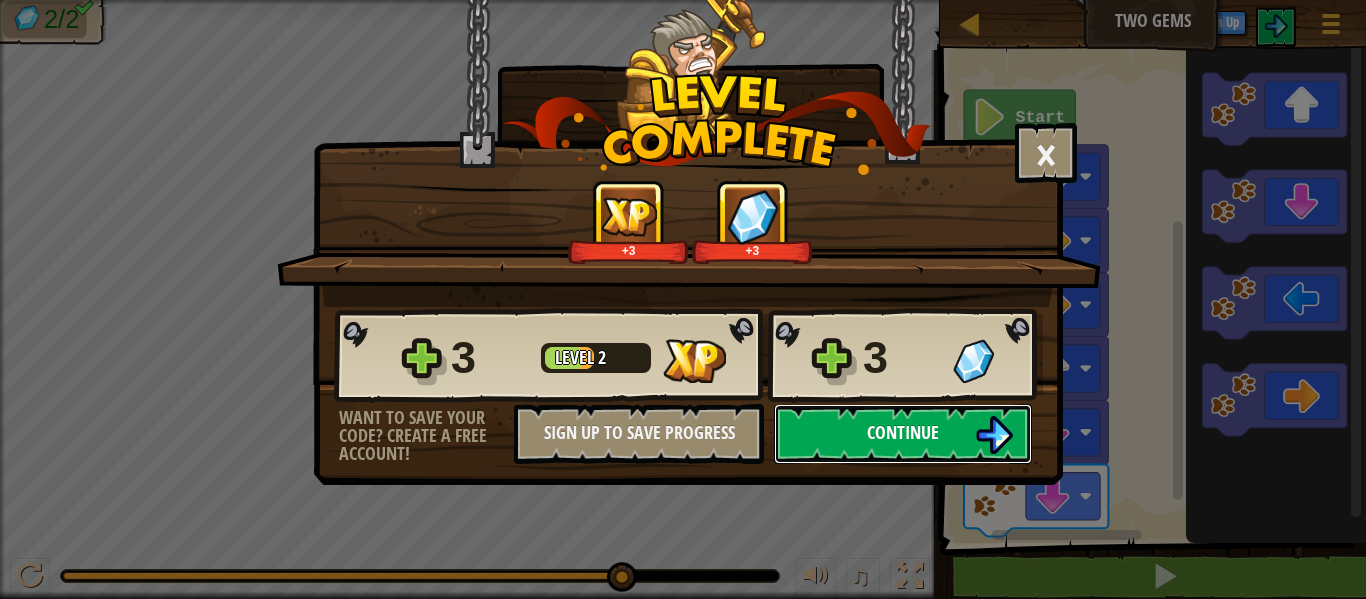 click on "Continue" at bounding box center (903, 434) 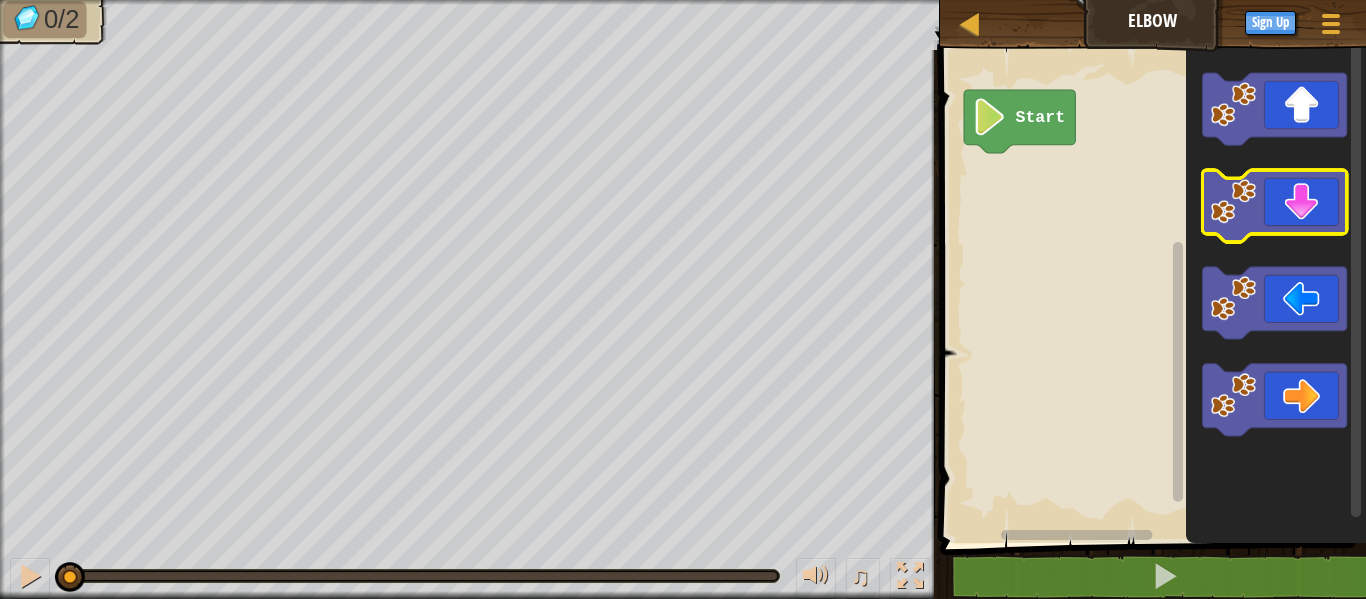 click 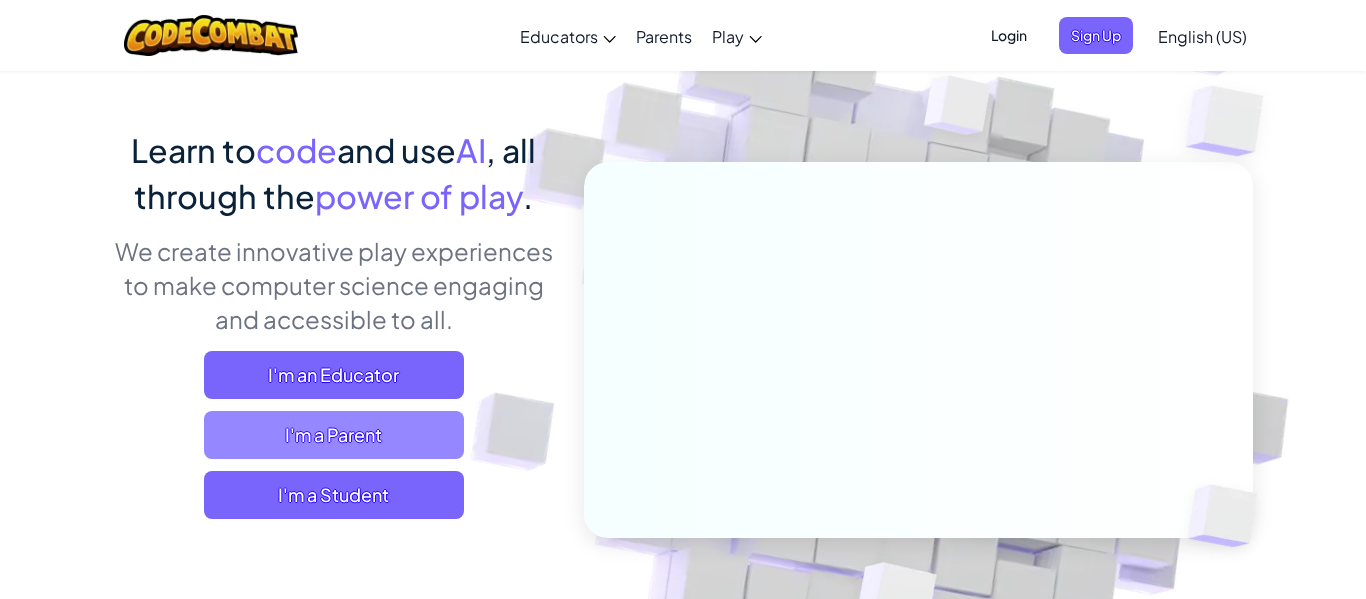 scroll, scrollTop: 131, scrollLeft: 0, axis: vertical 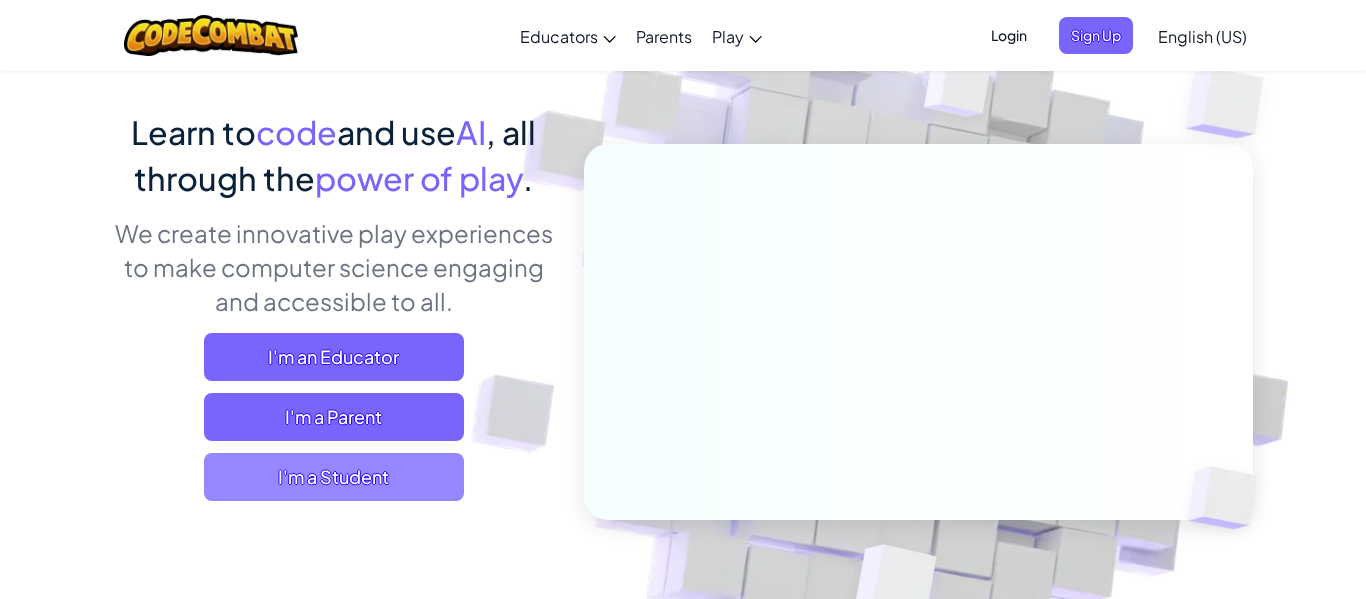 click on "I'm a Student" at bounding box center [334, 477] 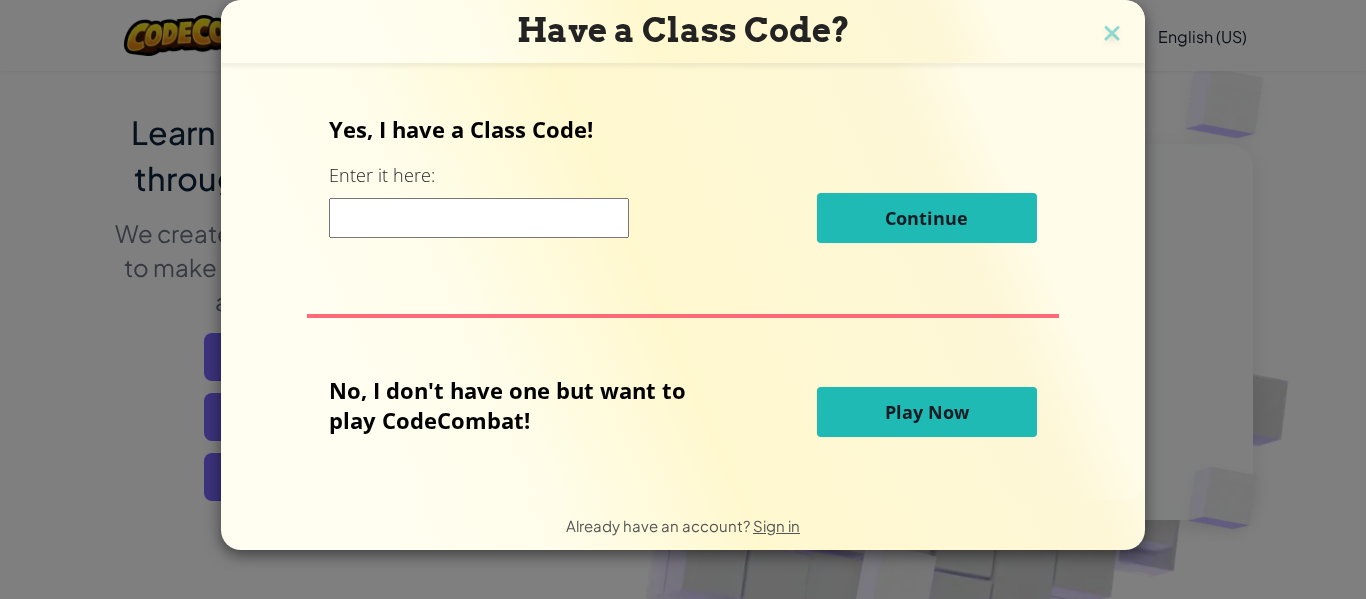 click on "Play Now" at bounding box center [927, 412] 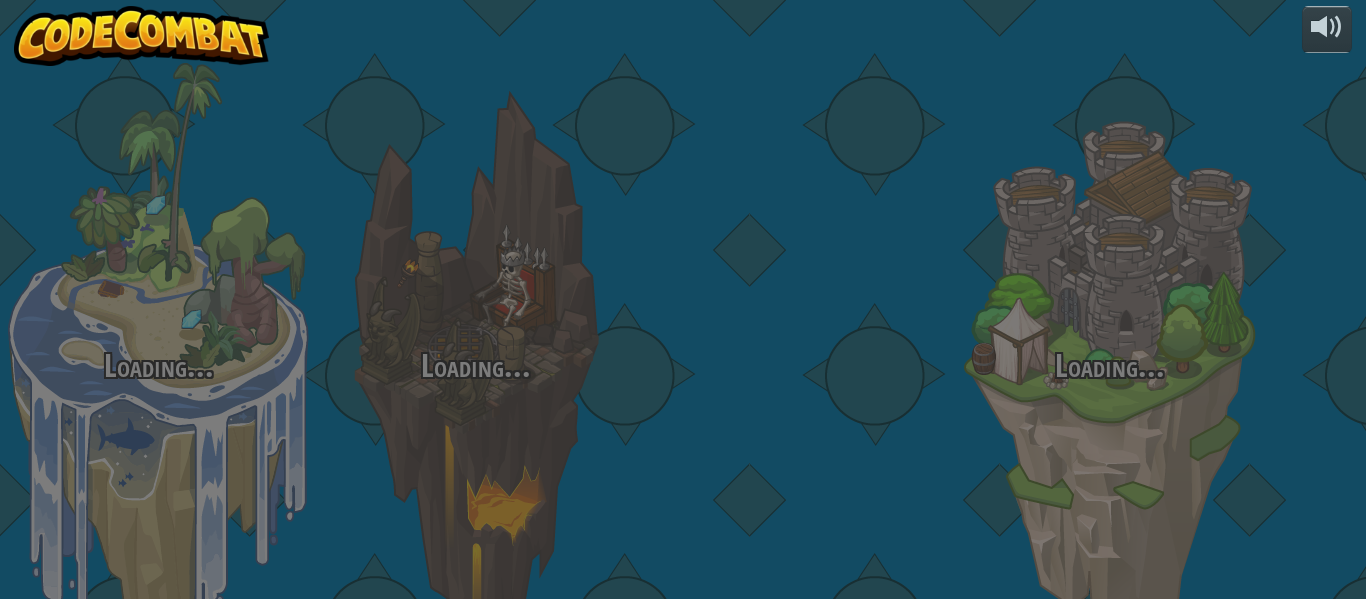 scroll, scrollTop: 0, scrollLeft: 0, axis: both 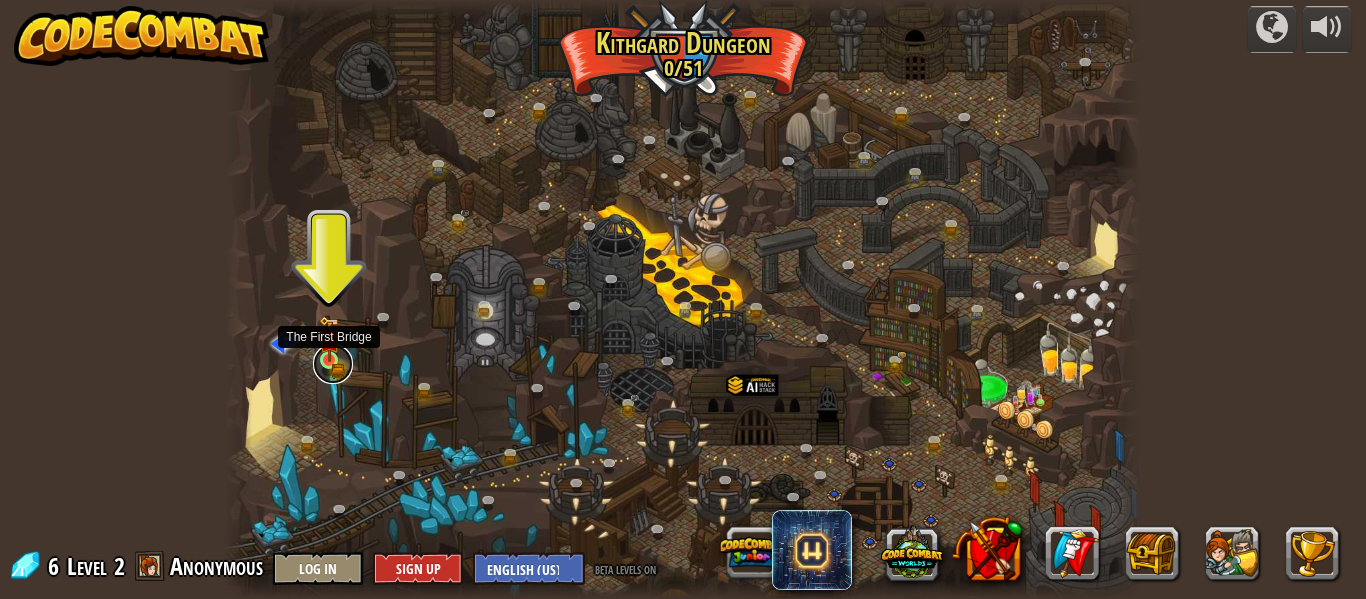 click at bounding box center (333, 364) 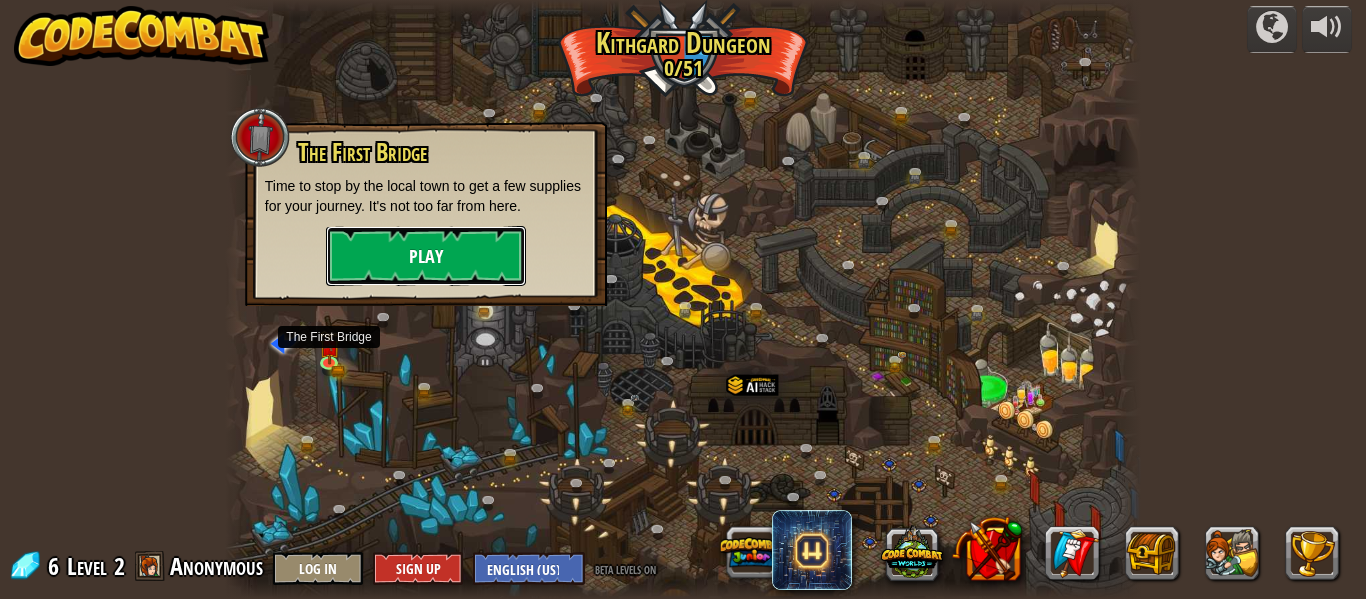click on "Play" at bounding box center [426, 256] 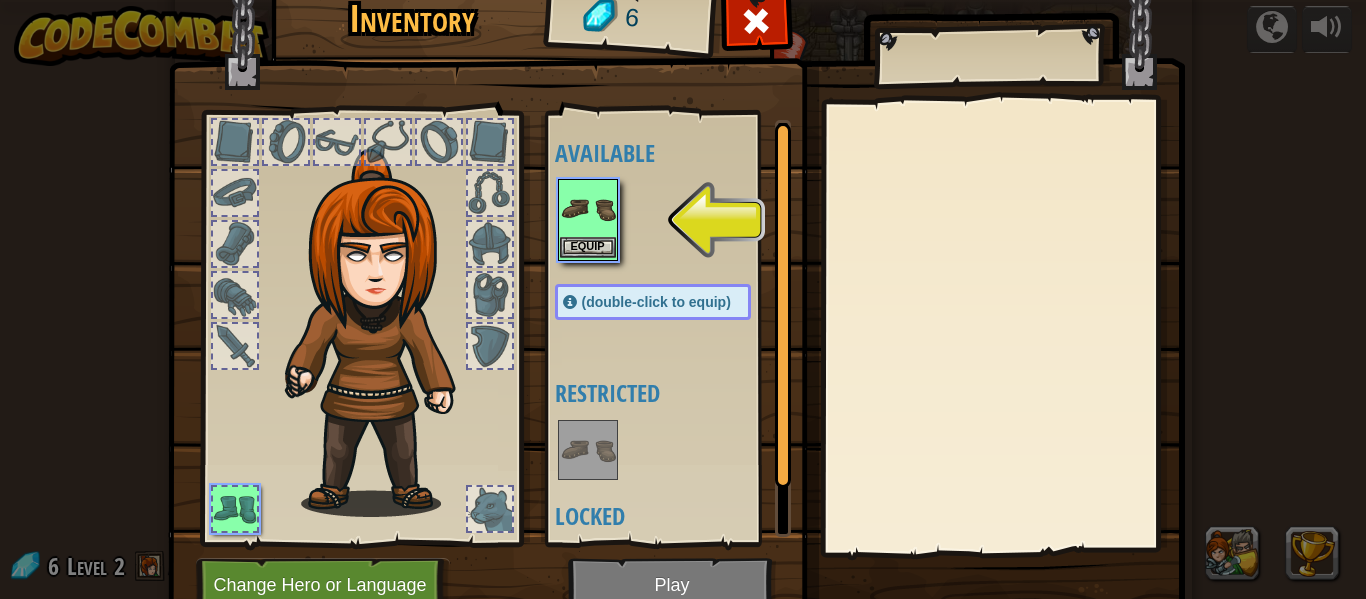 click at bounding box center (588, 209) 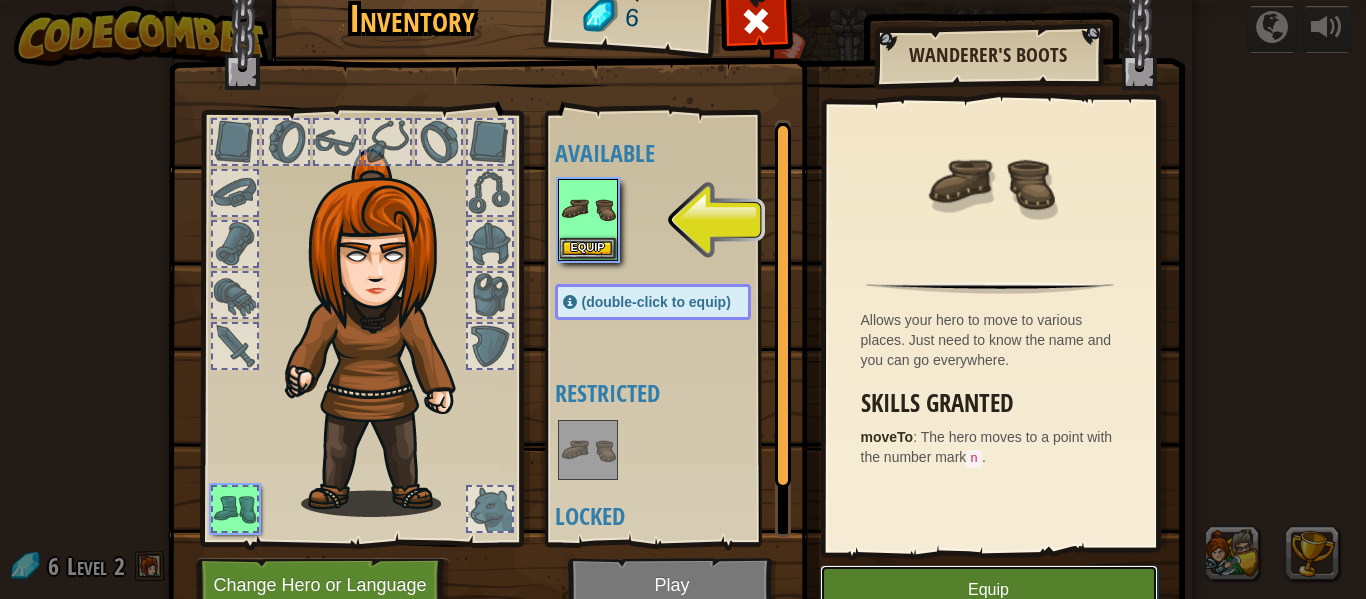 click on "Equip" at bounding box center (989, 590) 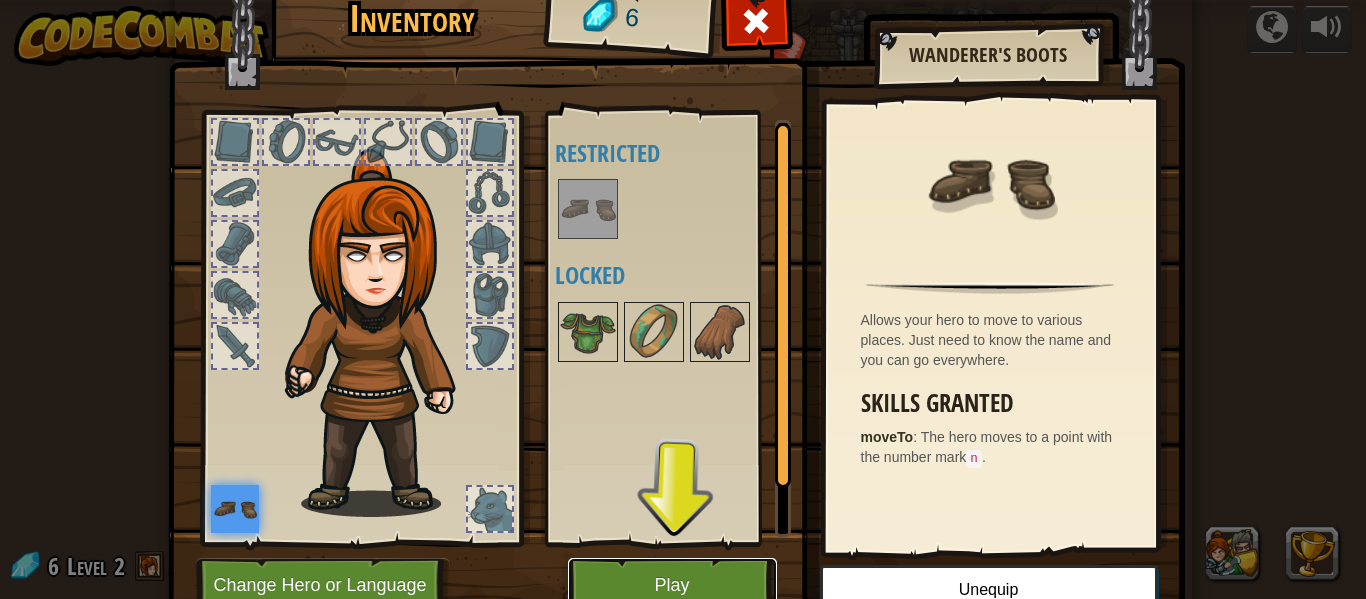click on "Play" at bounding box center [672, 585] 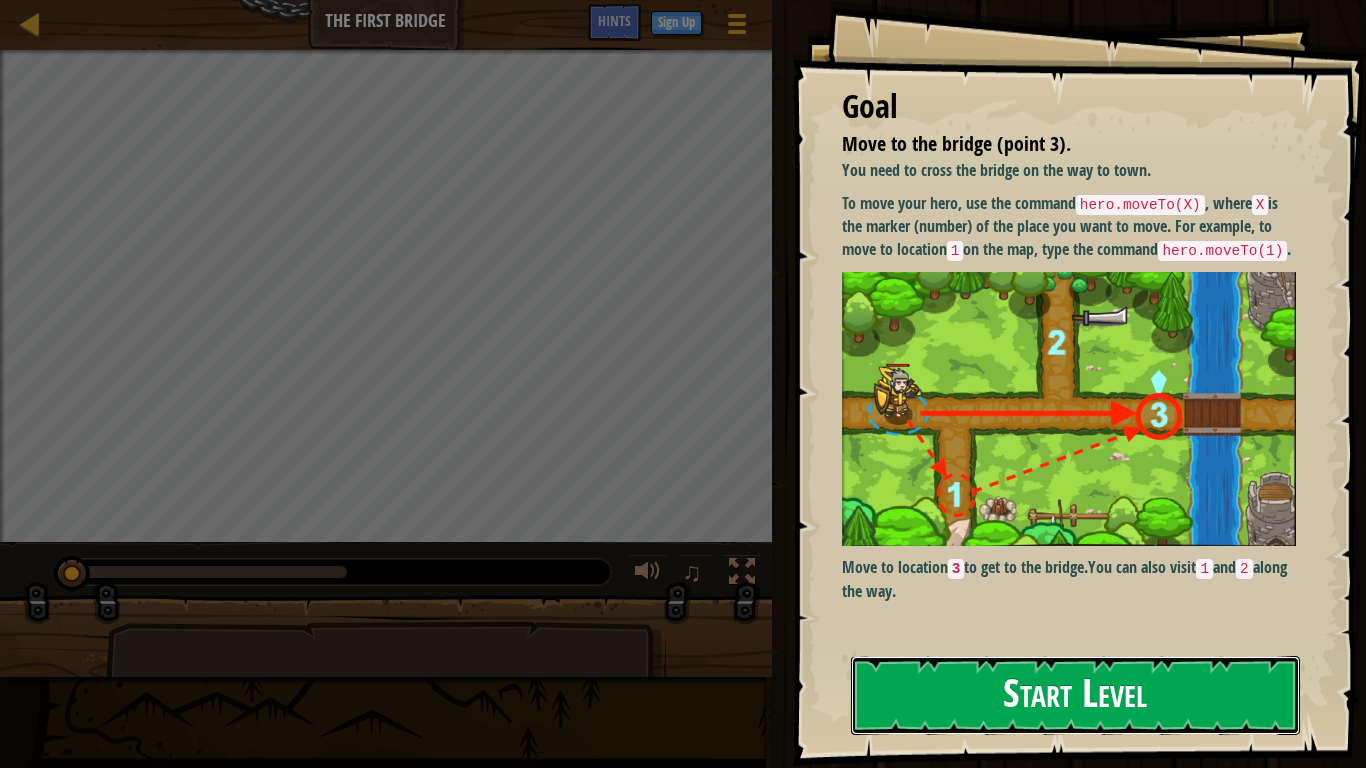 click on "Start Level" at bounding box center [1075, 695] 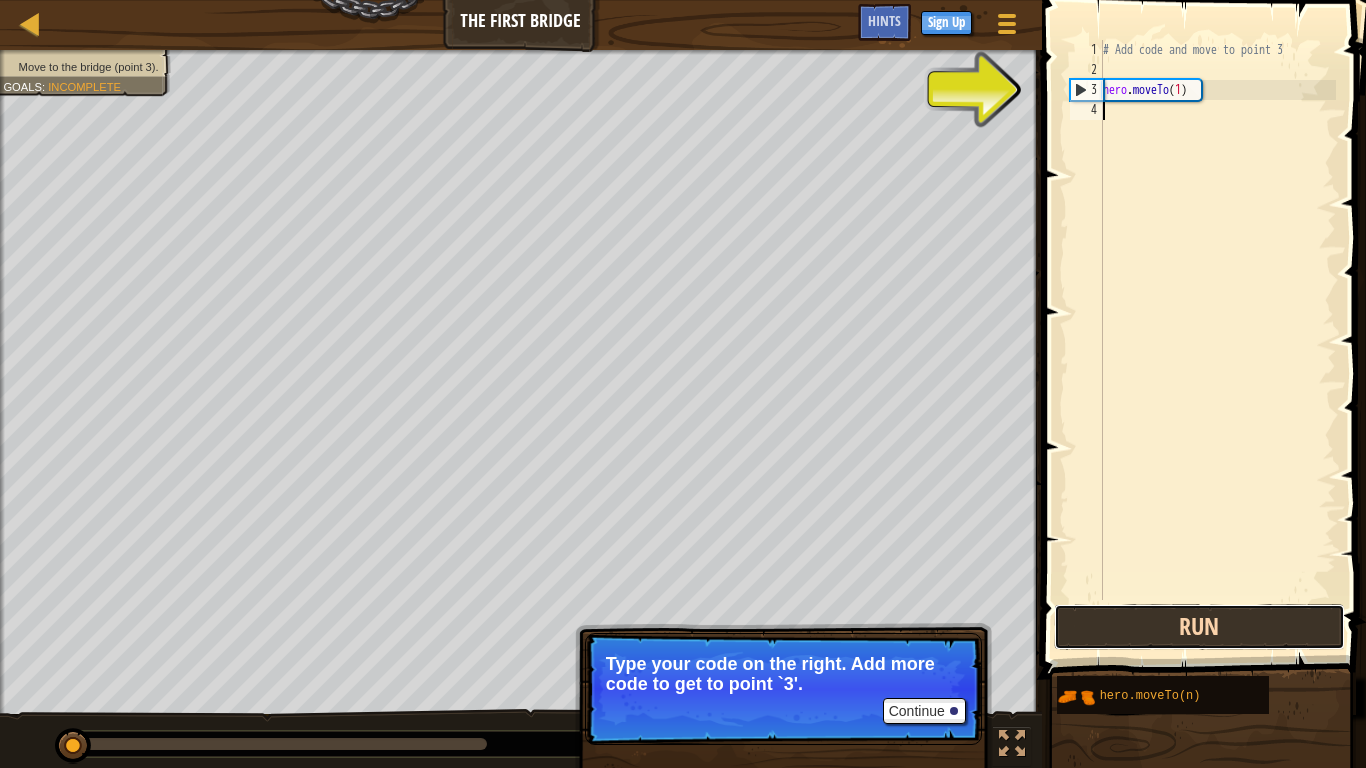 click on "Run" at bounding box center (1199, 627) 